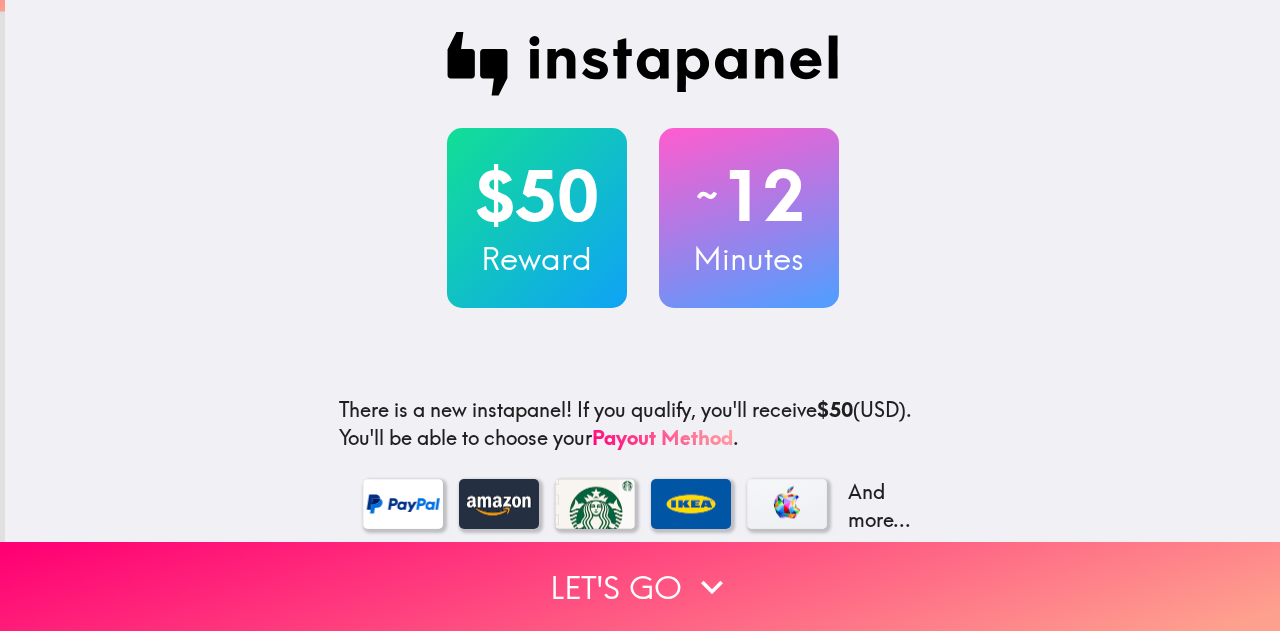 scroll, scrollTop: 0, scrollLeft: 0, axis: both 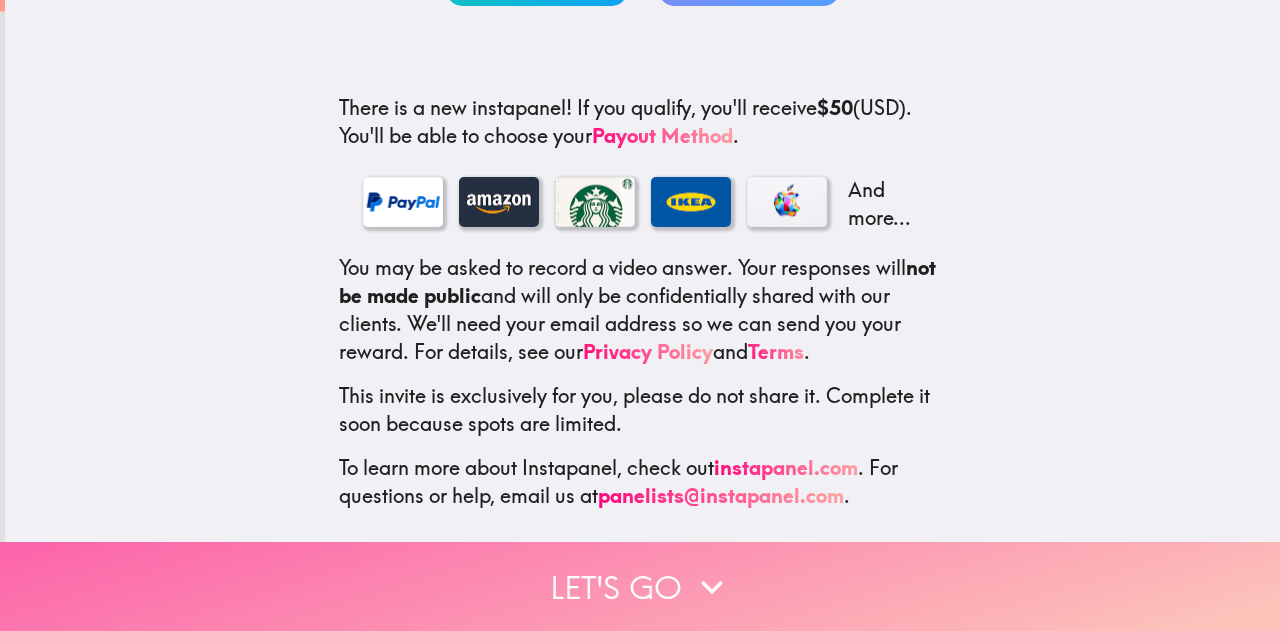 click on "Let's go" at bounding box center [640, 586] 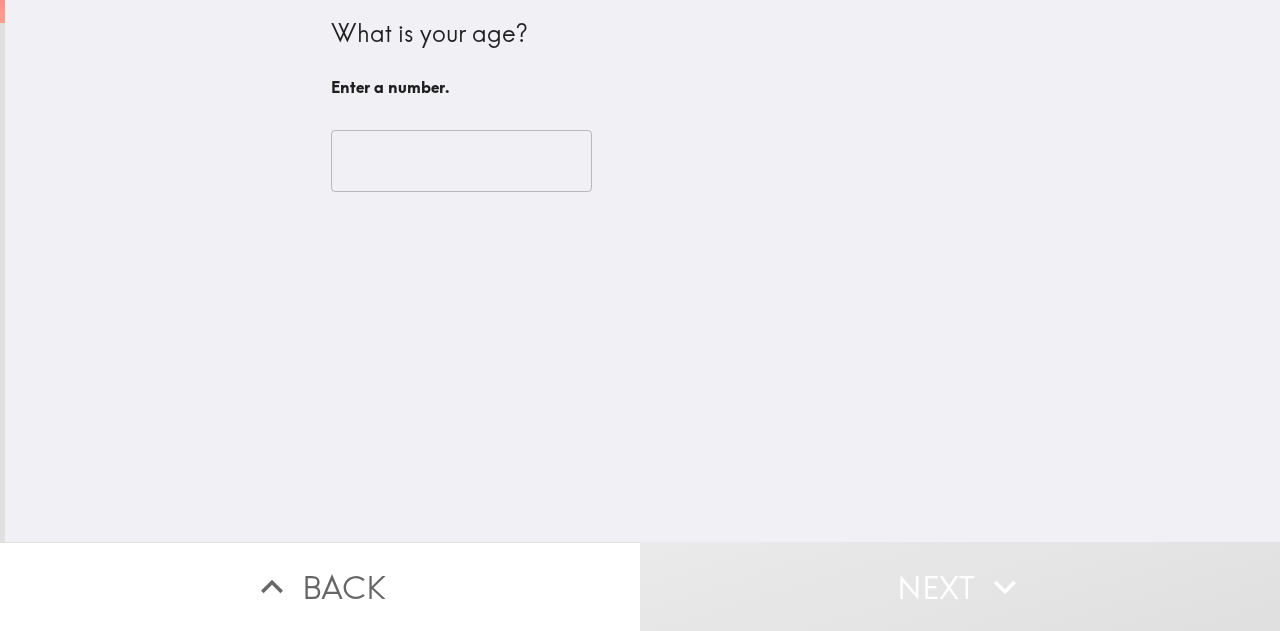 scroll, scrollTop: 0, scrollLeft: 0, axis: both 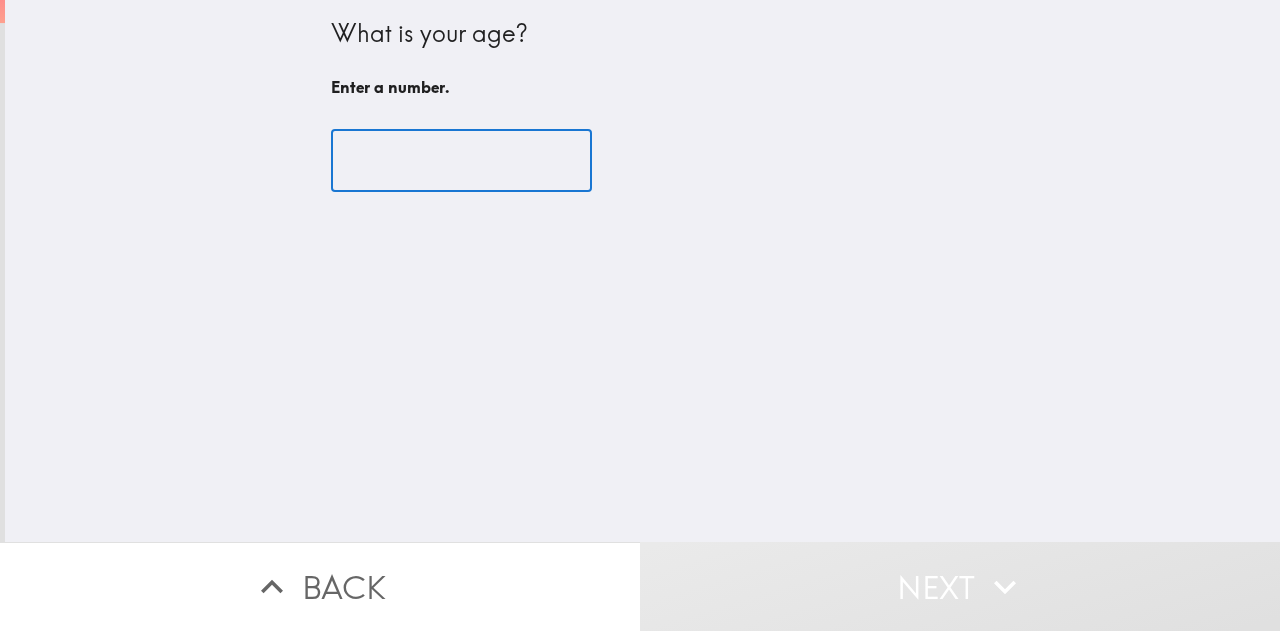 click at bounding box center [461, 161] 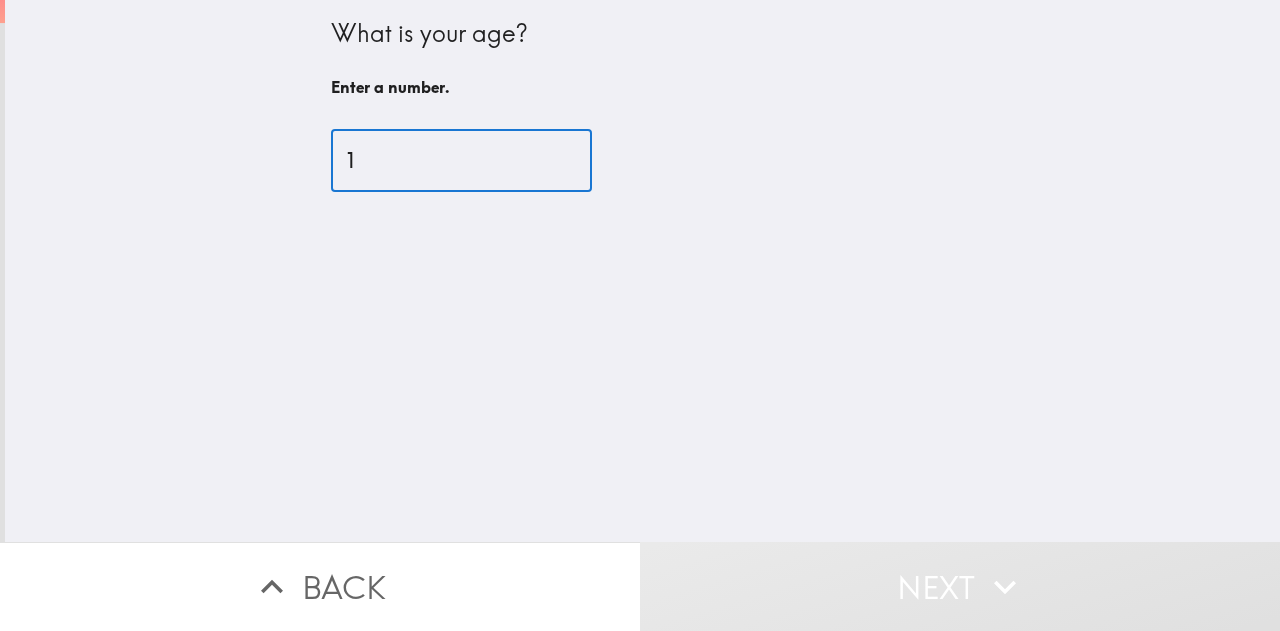 click on "1" at bounding box center [461, 161] 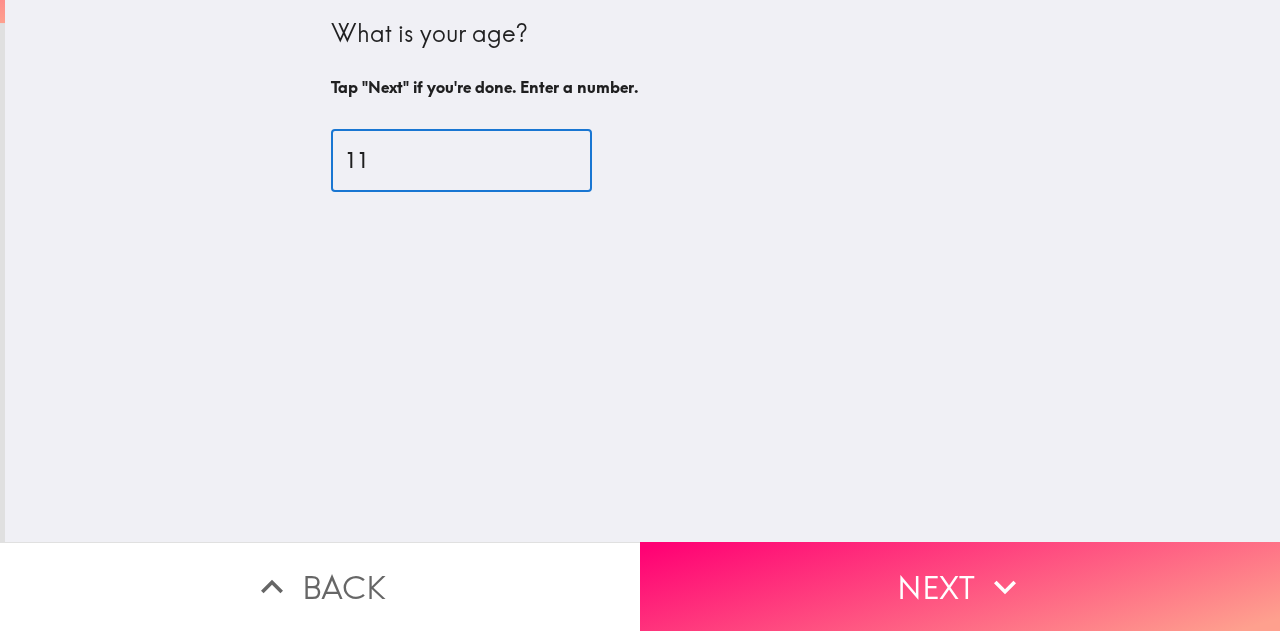 click on "11" at bounding box center [461, 161] 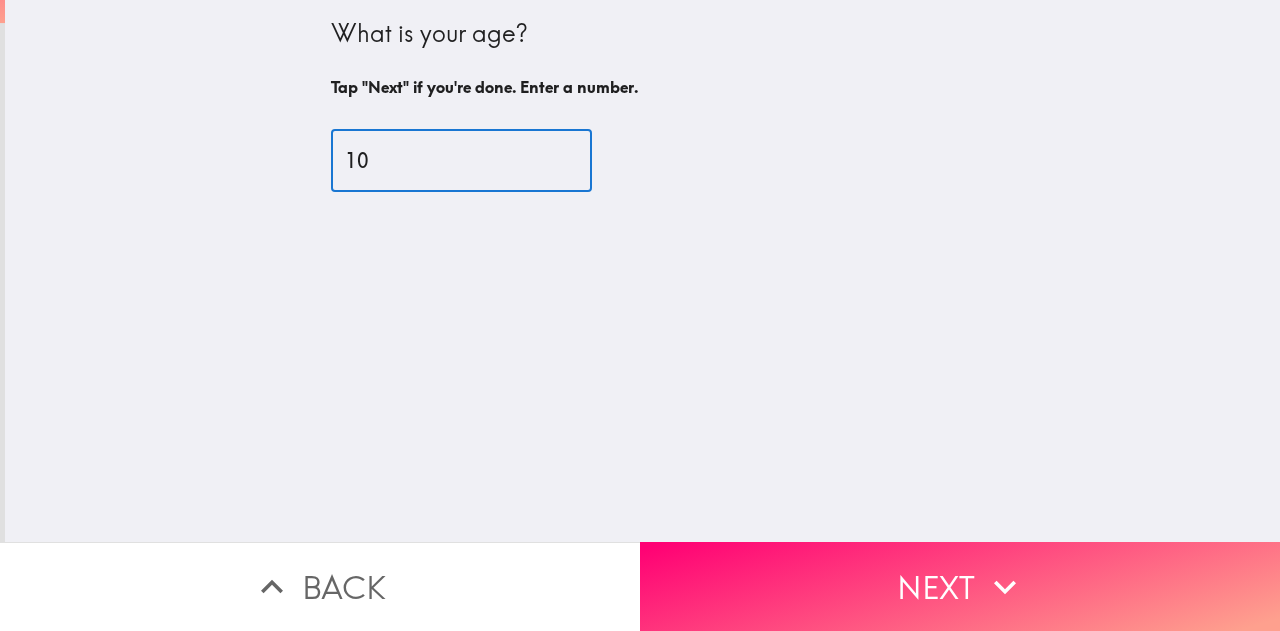 type on "10" 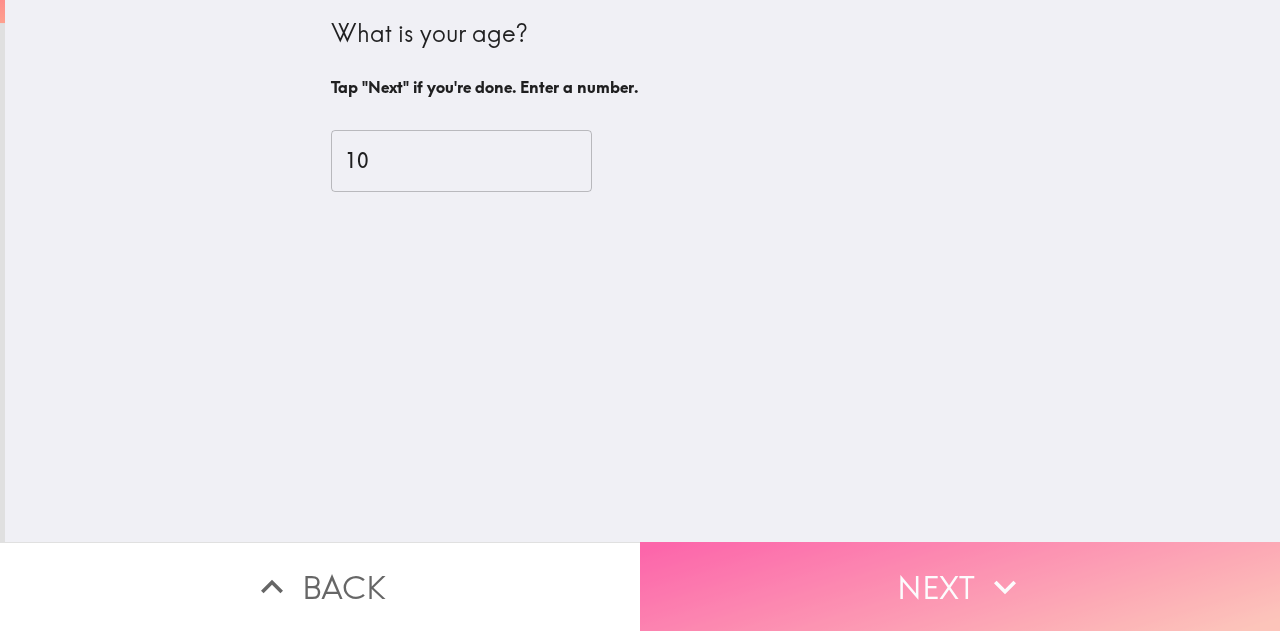 click on "Next" at bounding box center (960, 586) 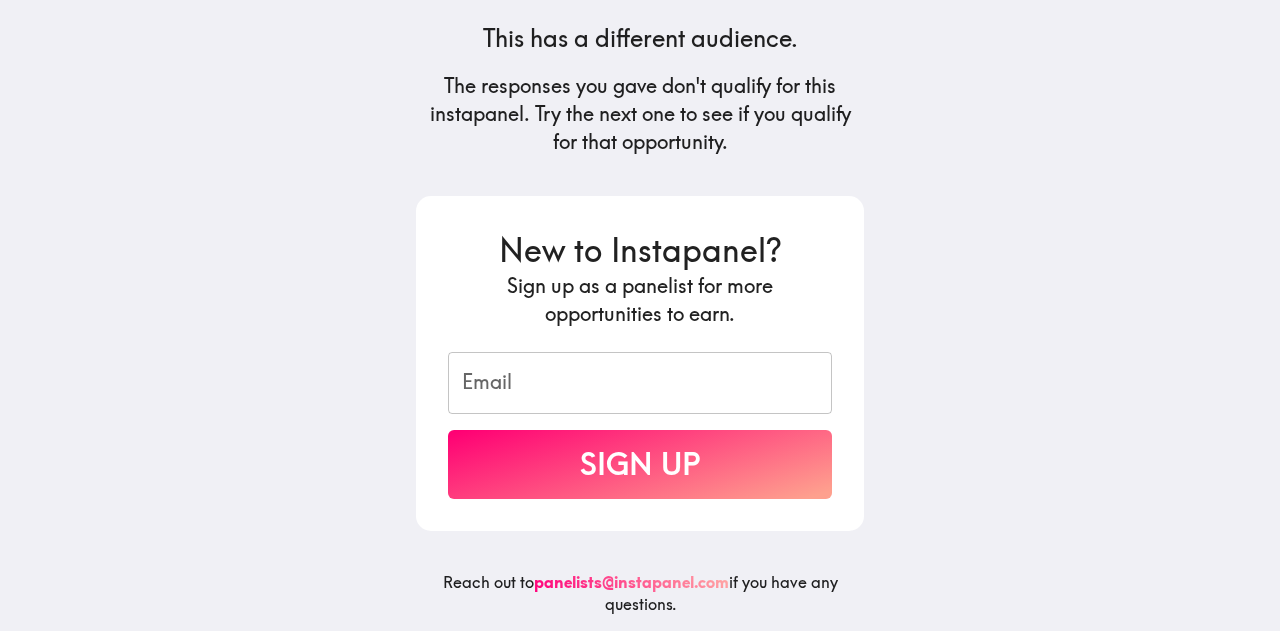scroll, scrollTop: 0, scrollLeft: 0, axis: both 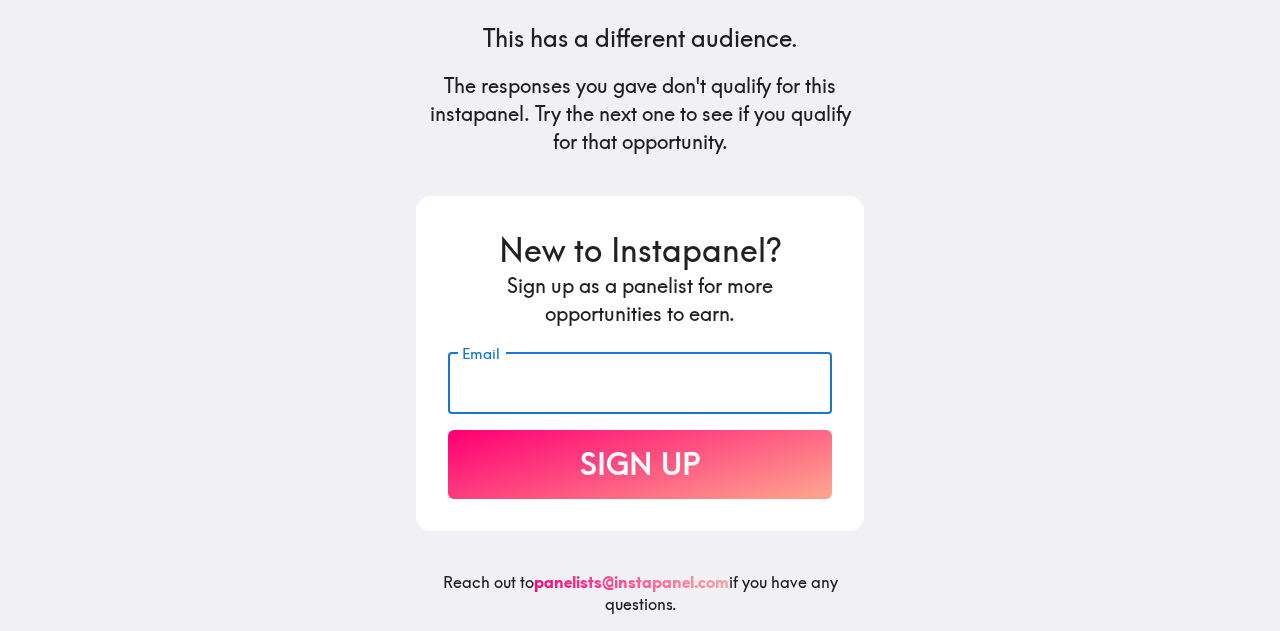 click on "This has a different audience. The responses you gave don't qualify for this instapanel. Try the next one to see if you qualify for that opportunity. New to Instapanel? Sign up as a panelist for more opportunities to earn. Email Email Sign Up Reach out to  panelists@instapanel.com  if you have any questions." at bounding box center (640, 315) 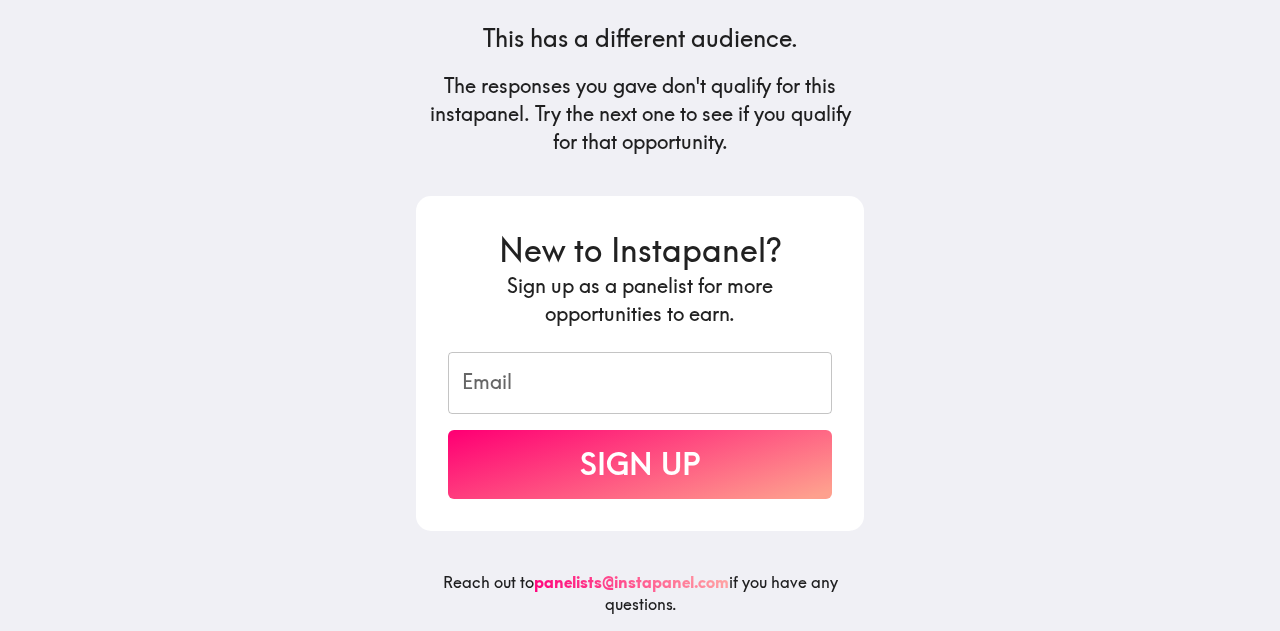 scroll, scrollTop: 0, scrollLeft: 0, axis: both 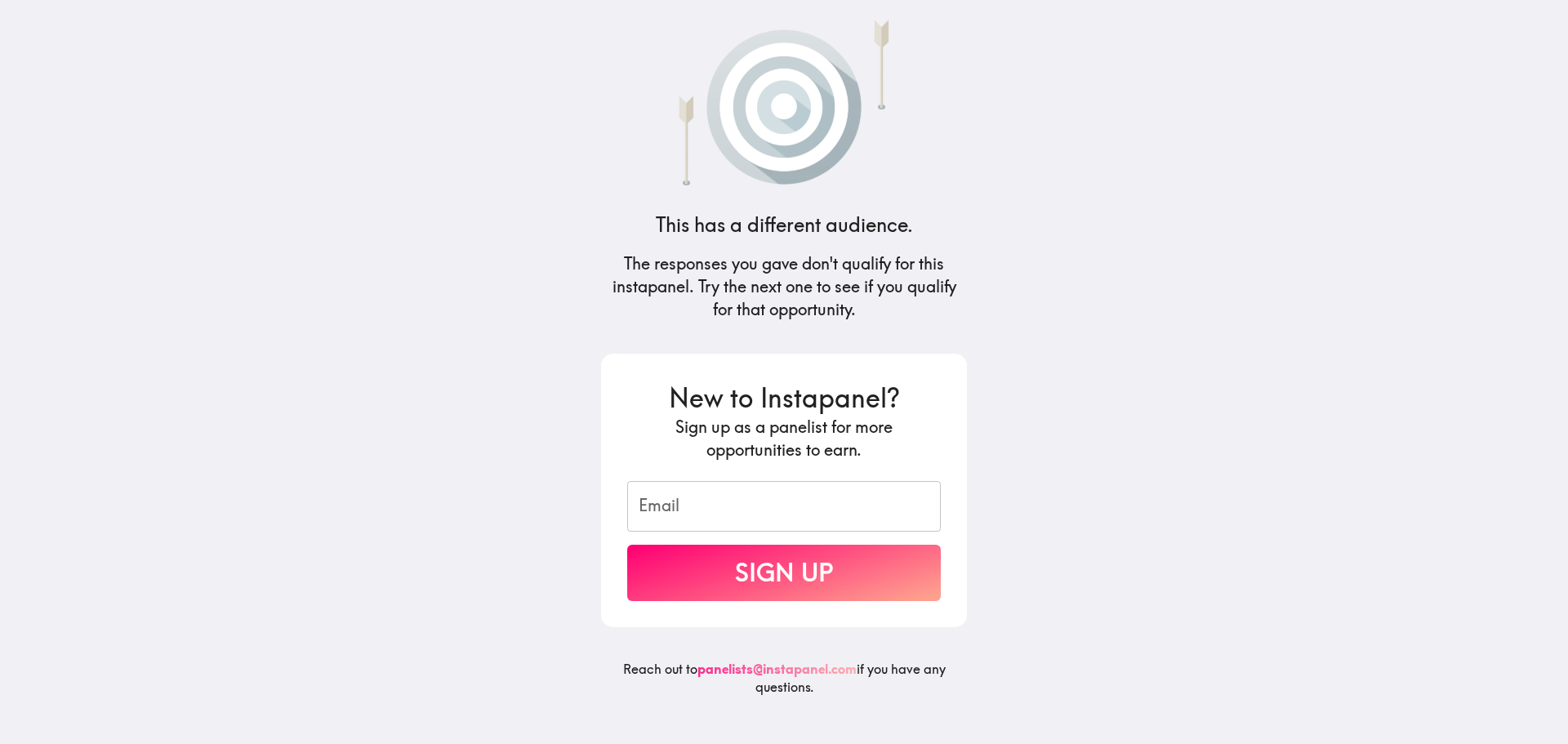 click on "panelists@instapanel.com" at bounding box center (777, 669) 